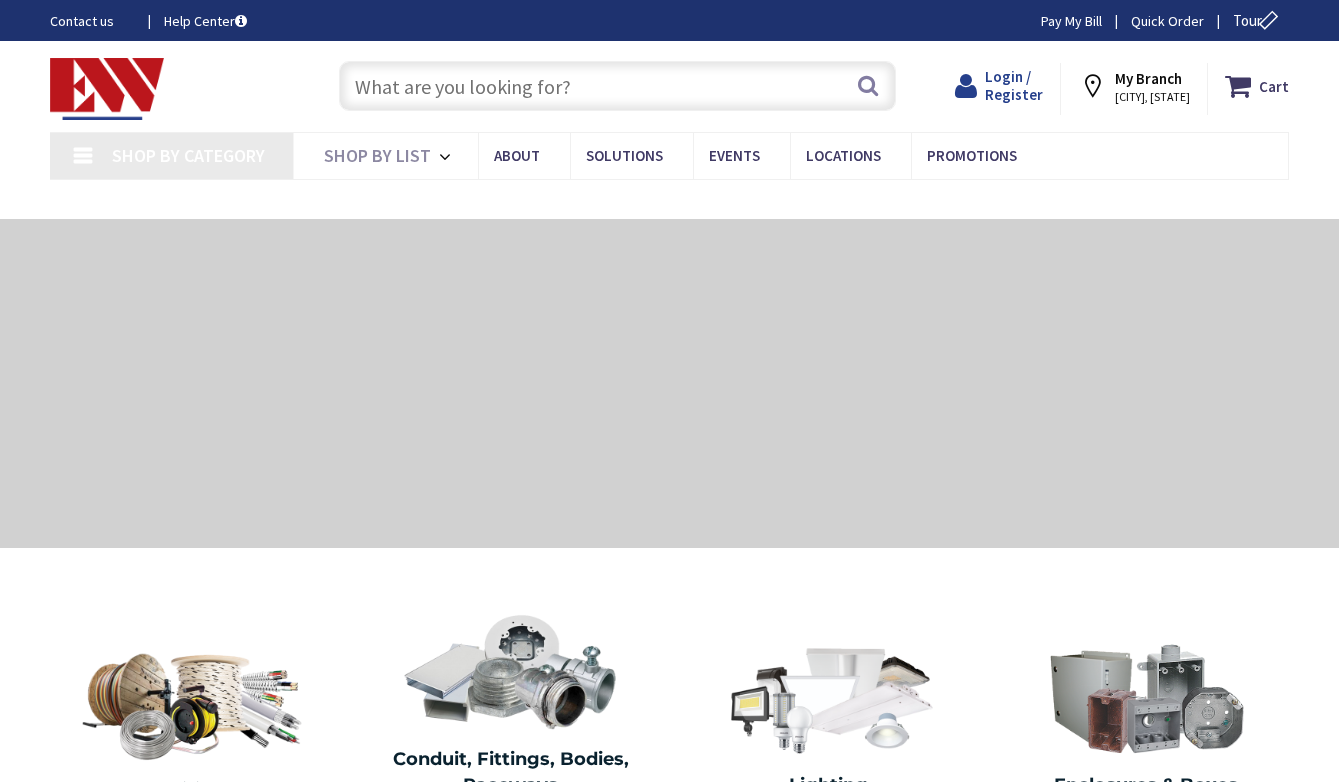 scroll, scrollTop: 0, scrollLeft: 0, axis: both 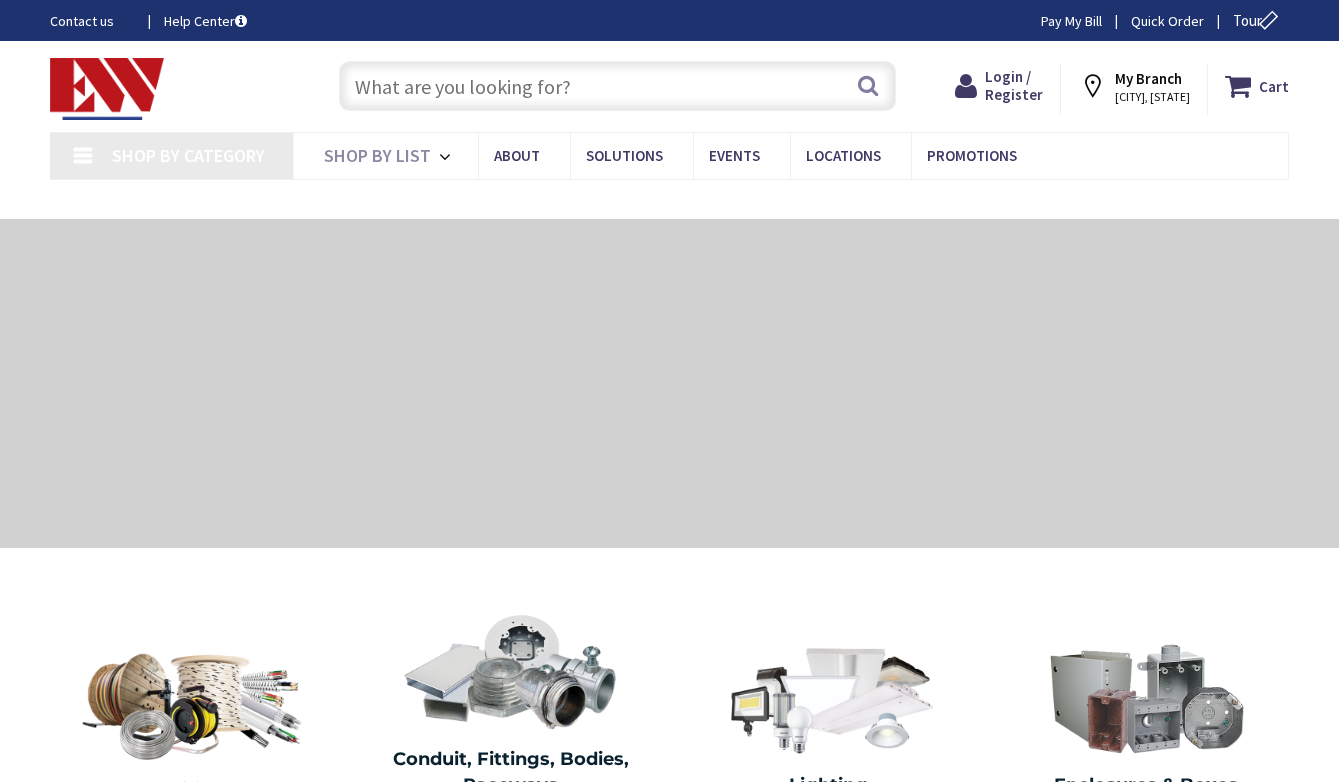 click on "Login / Register Login" at bounding box center (999, 89) 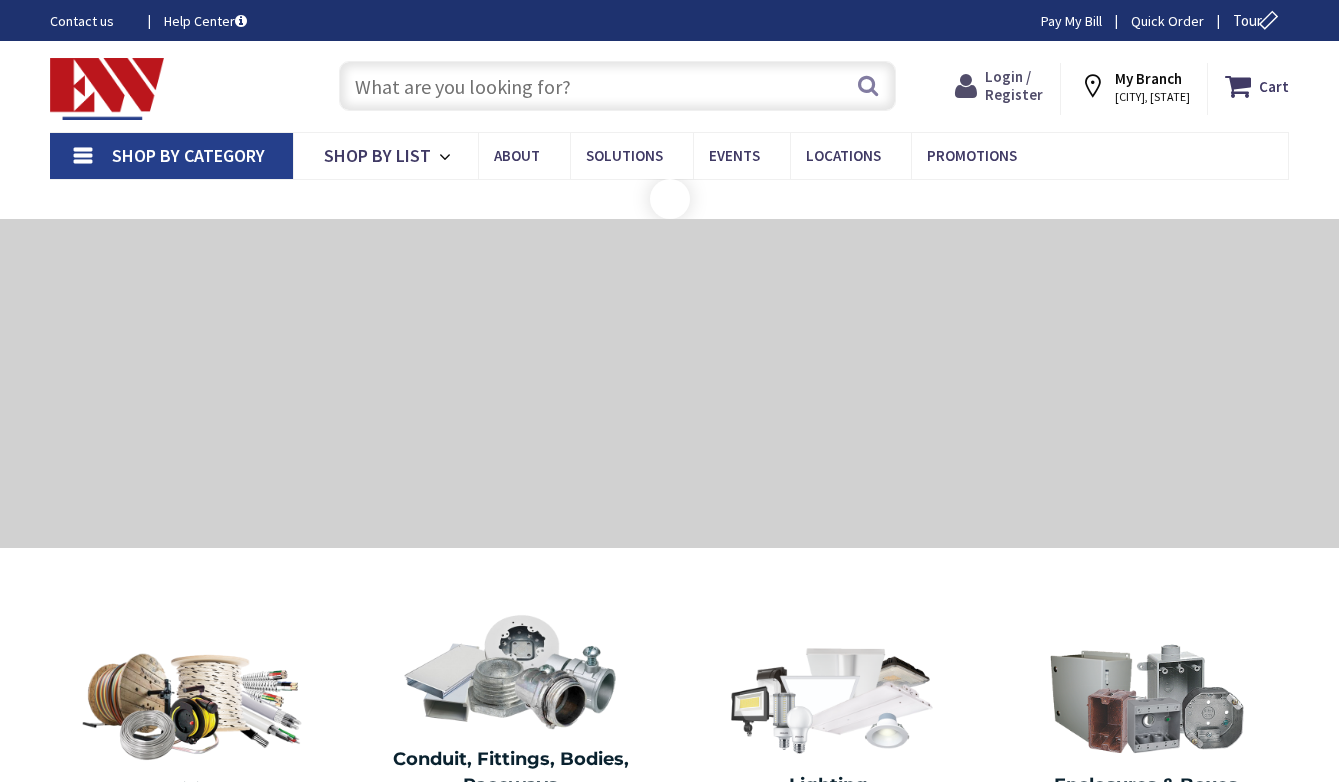 click on "Login / Register" at bounding box center [1014, 85] 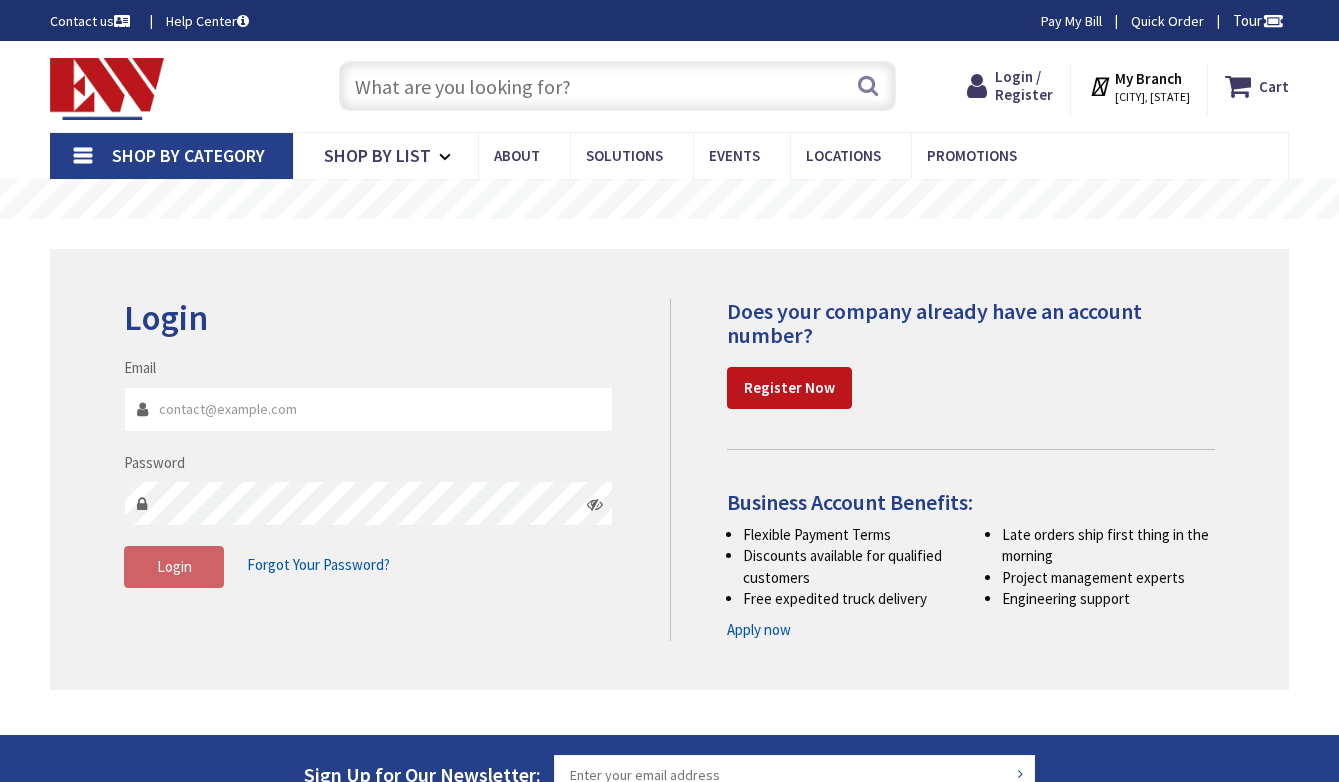 scroll, scrollTop: 0, scrollLeft: 0, axis: both 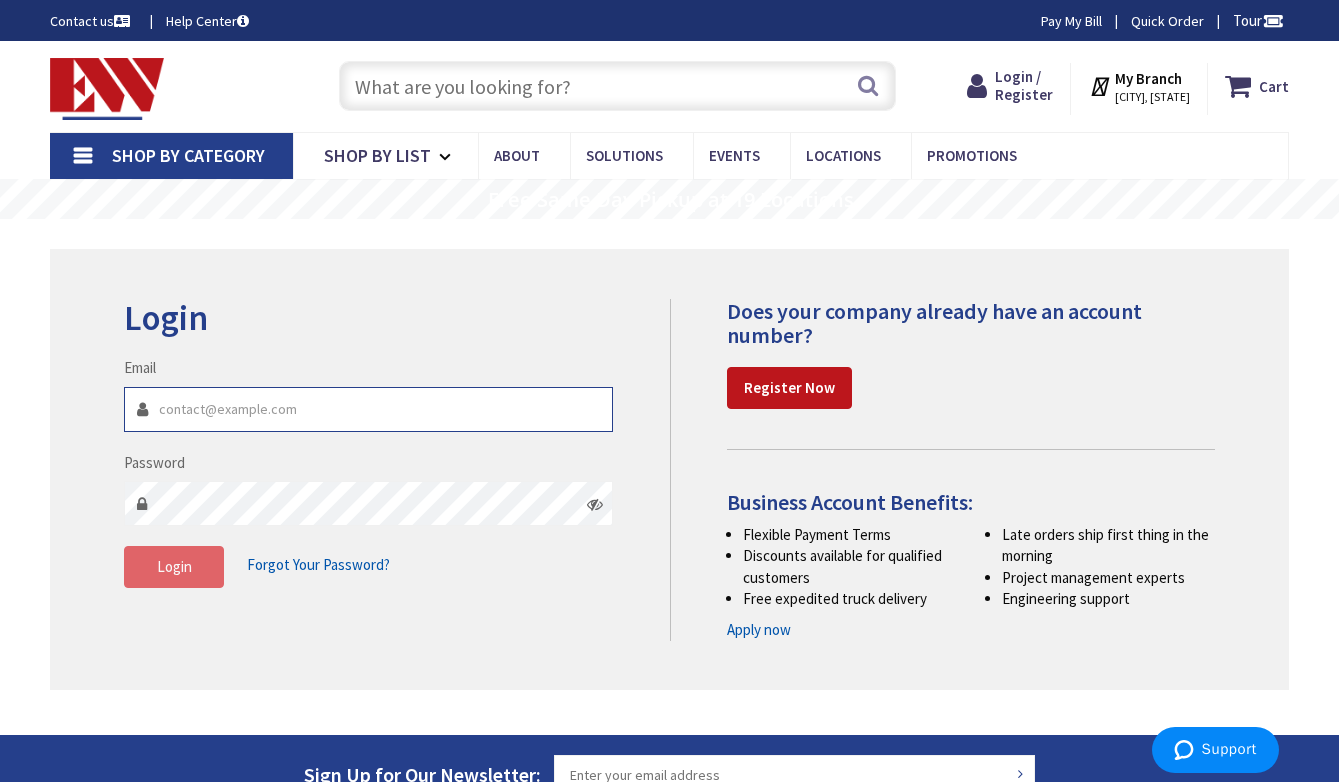 type on "[EMAIL]" 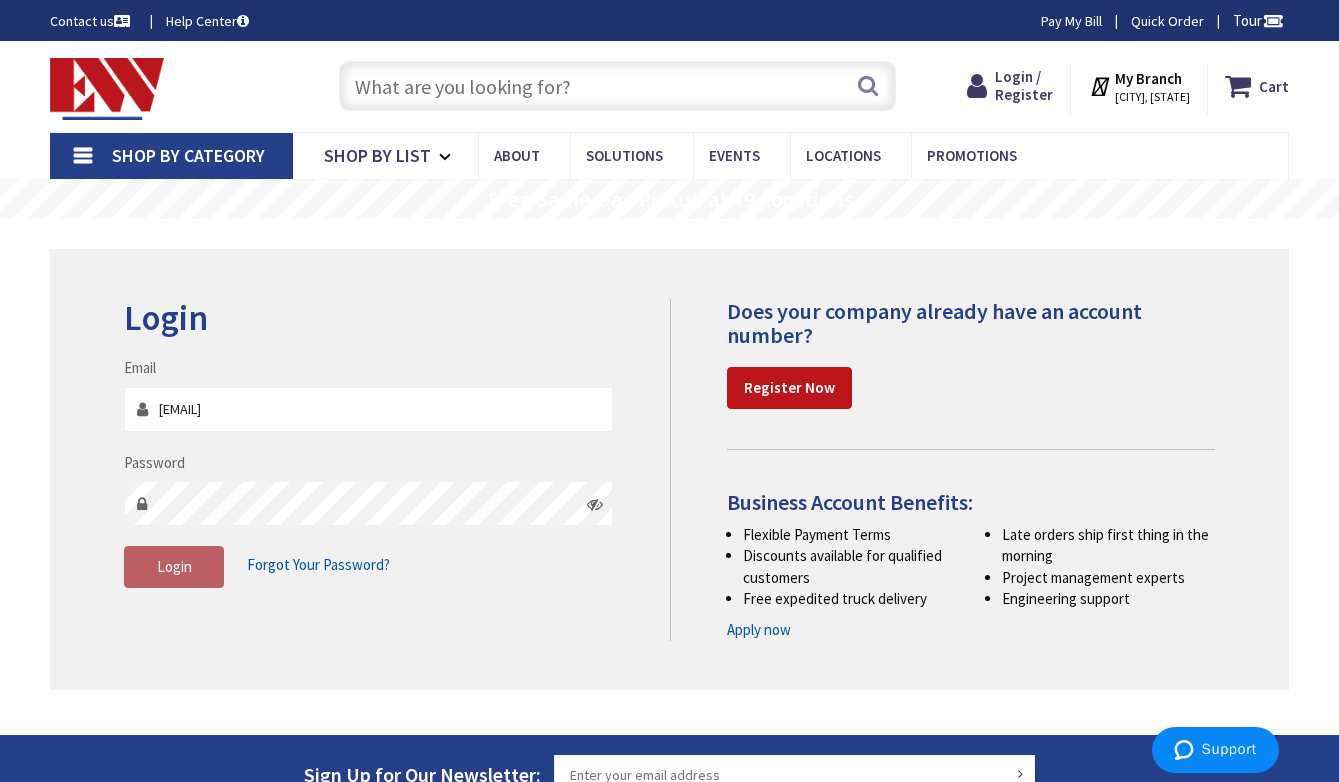 click on "Login" at bounding box center (174, 567) 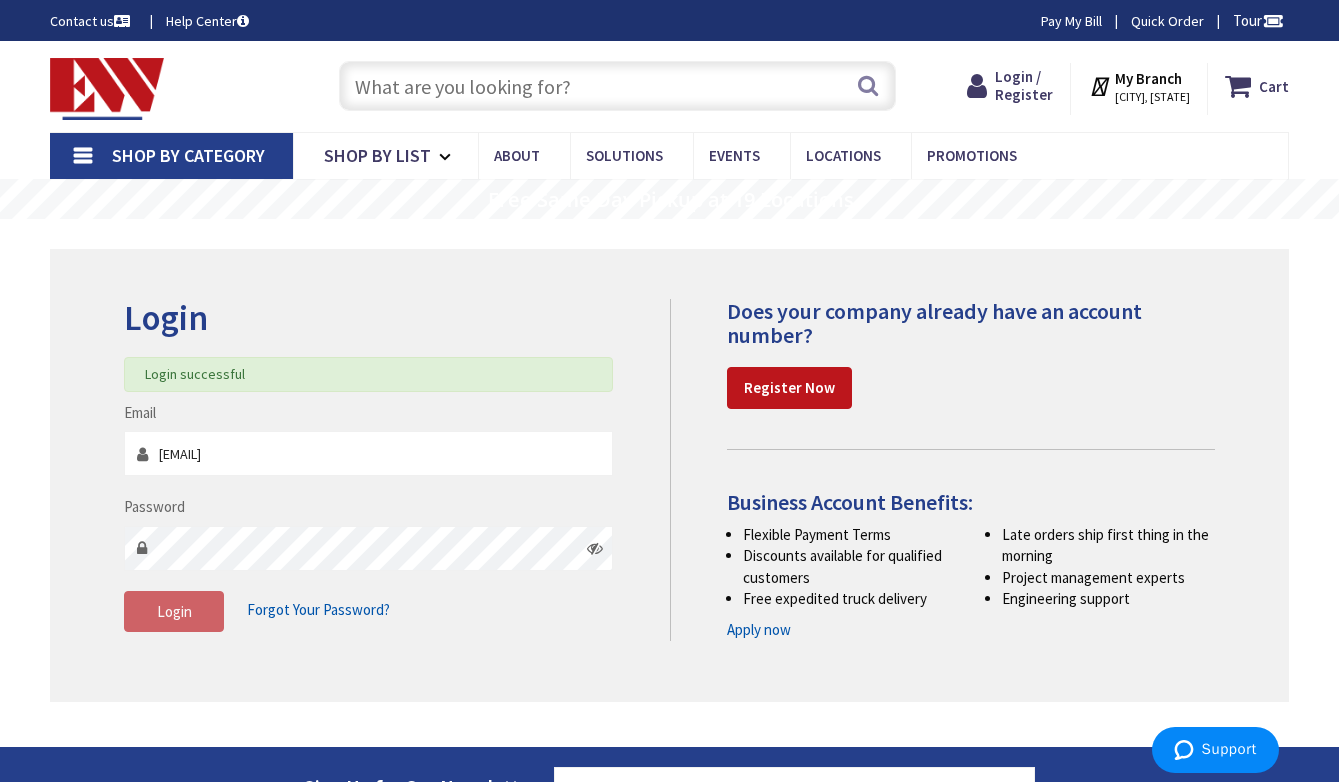 click at bounding box center (617, 86) 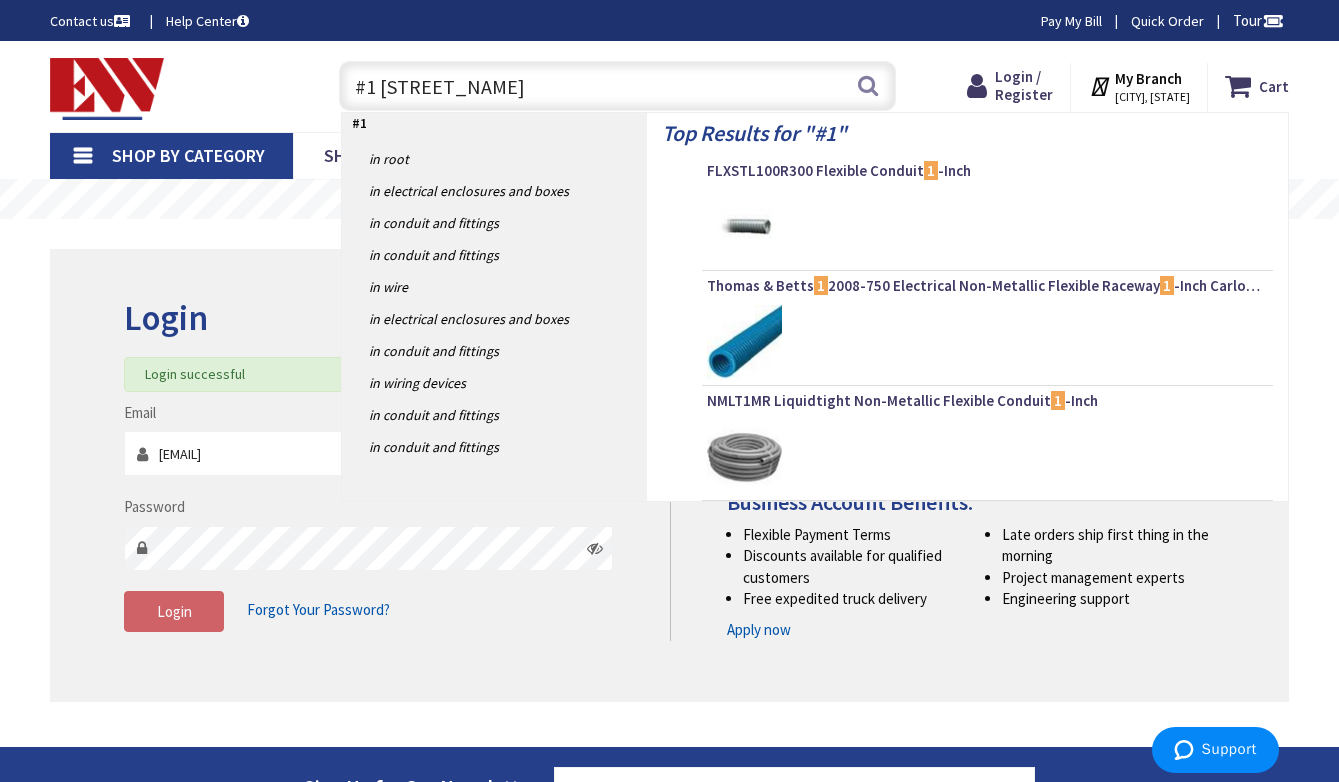 type on "#1 al" 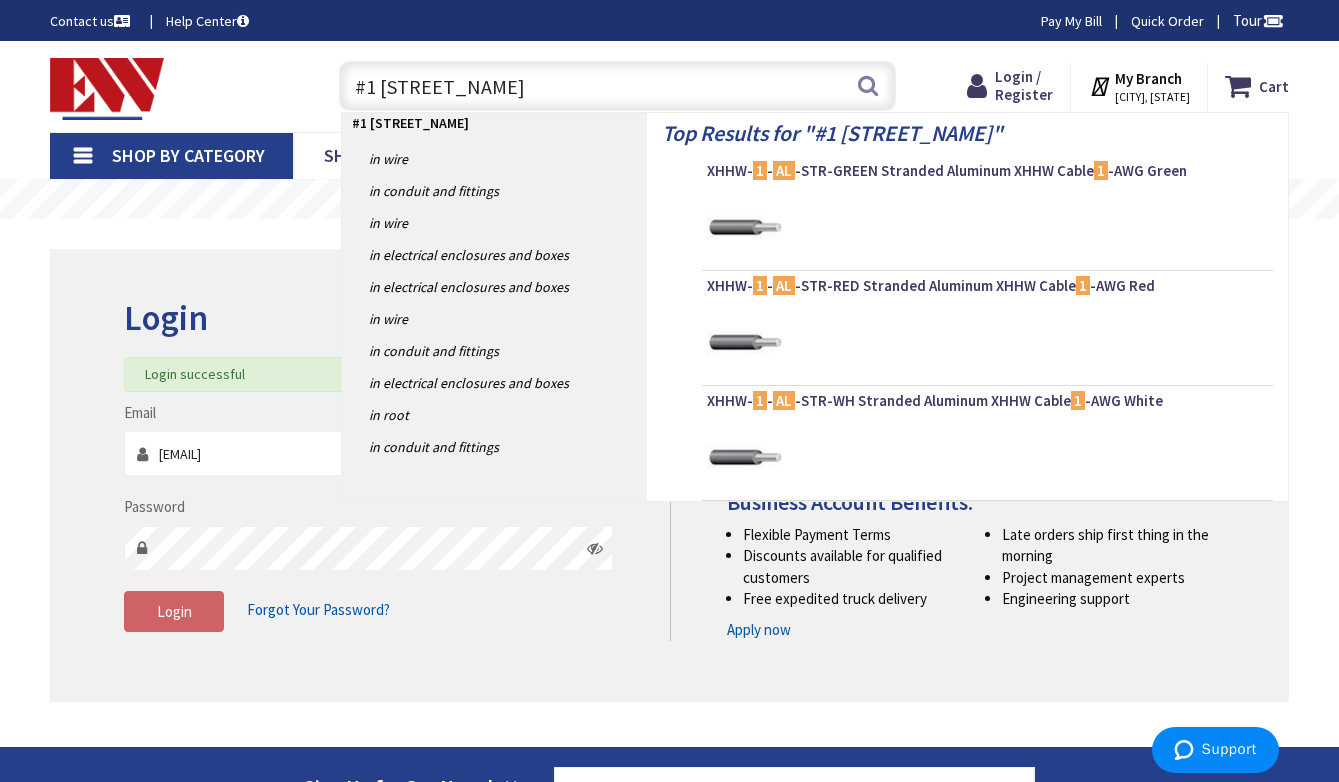scroll, scrollTop: 1, scrollLeft: 0, axis: vertical 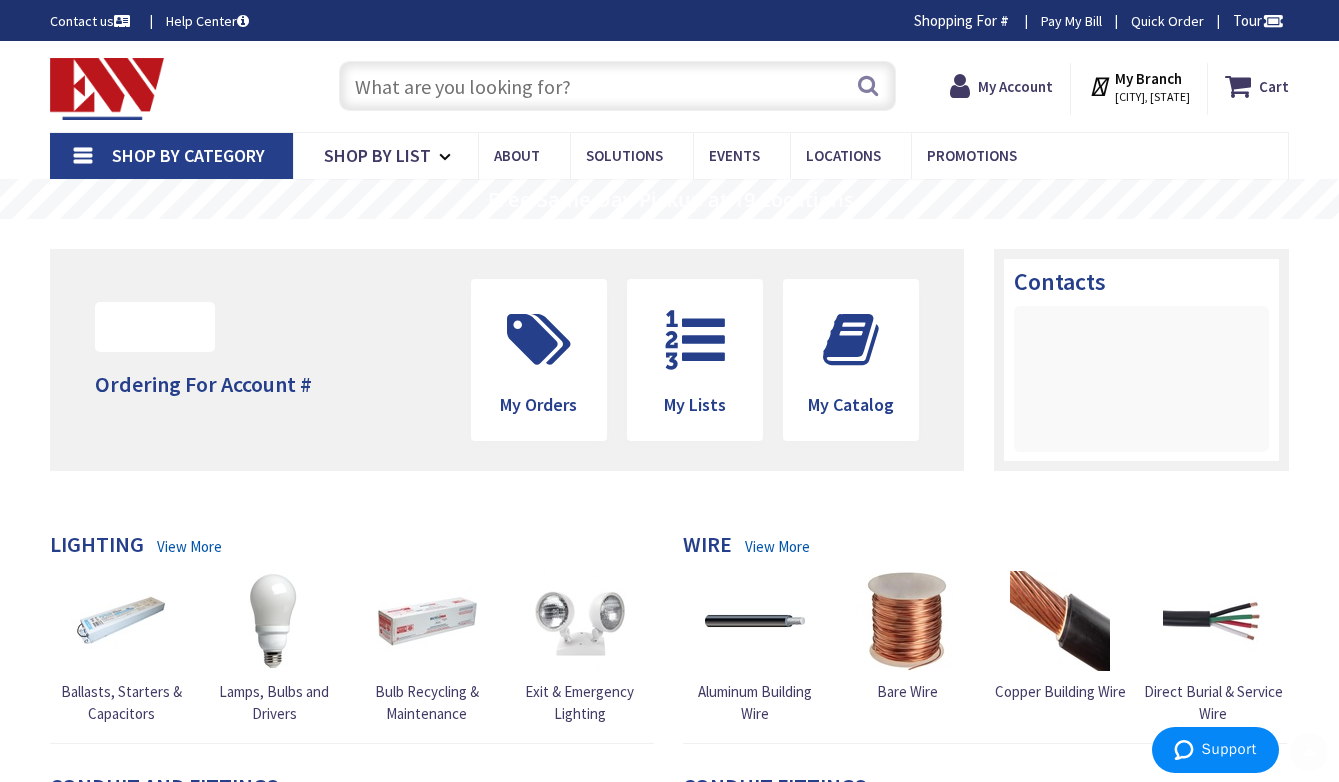 click at bounding box center [617, 86] 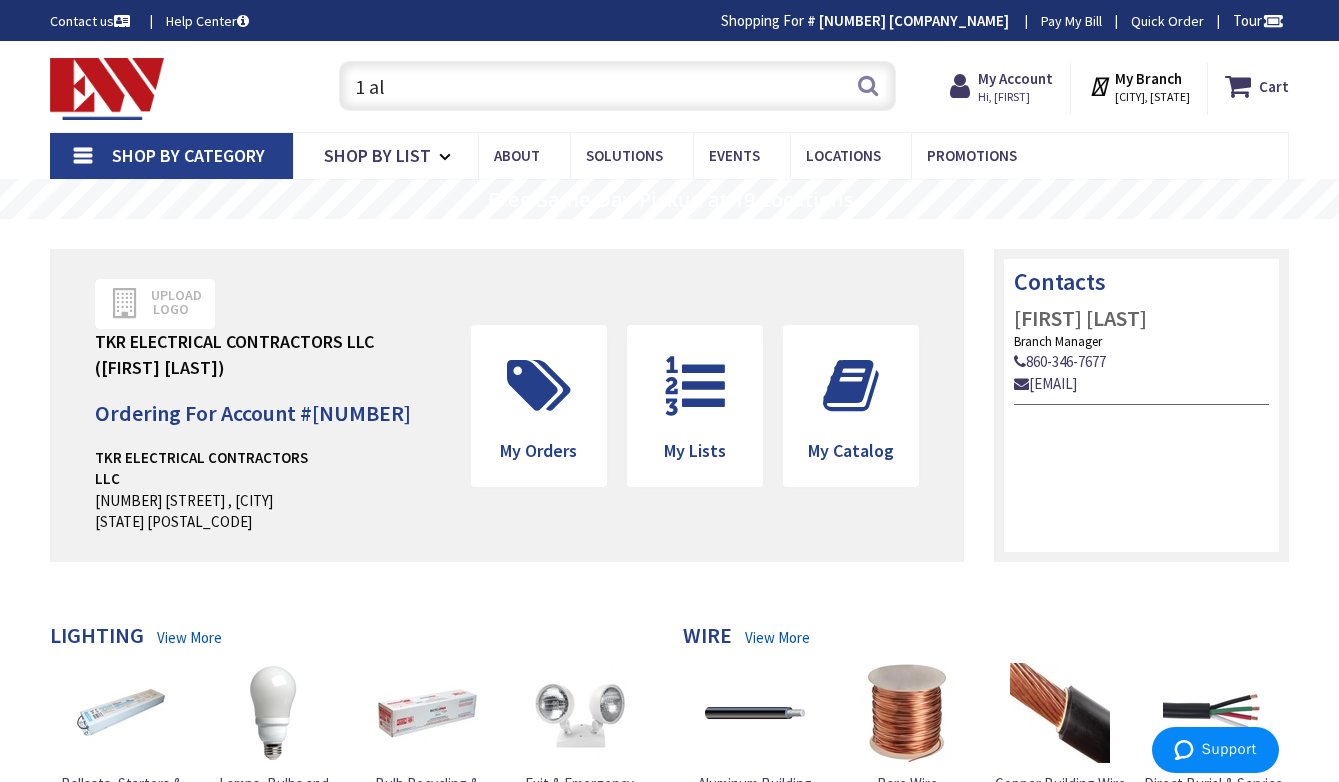 scroll, scrollTop: 0, scrollLeft: 0, axis: both 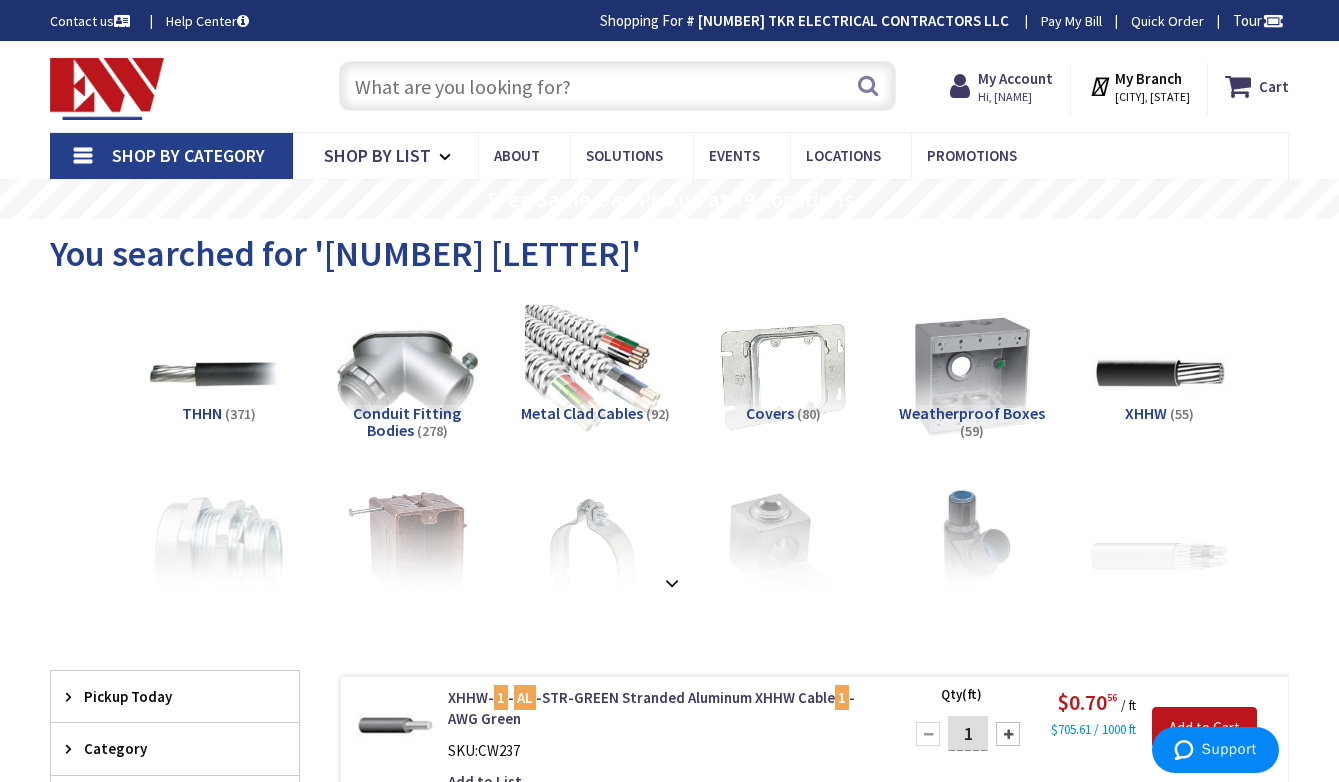 click at bounding box center [617, 86] 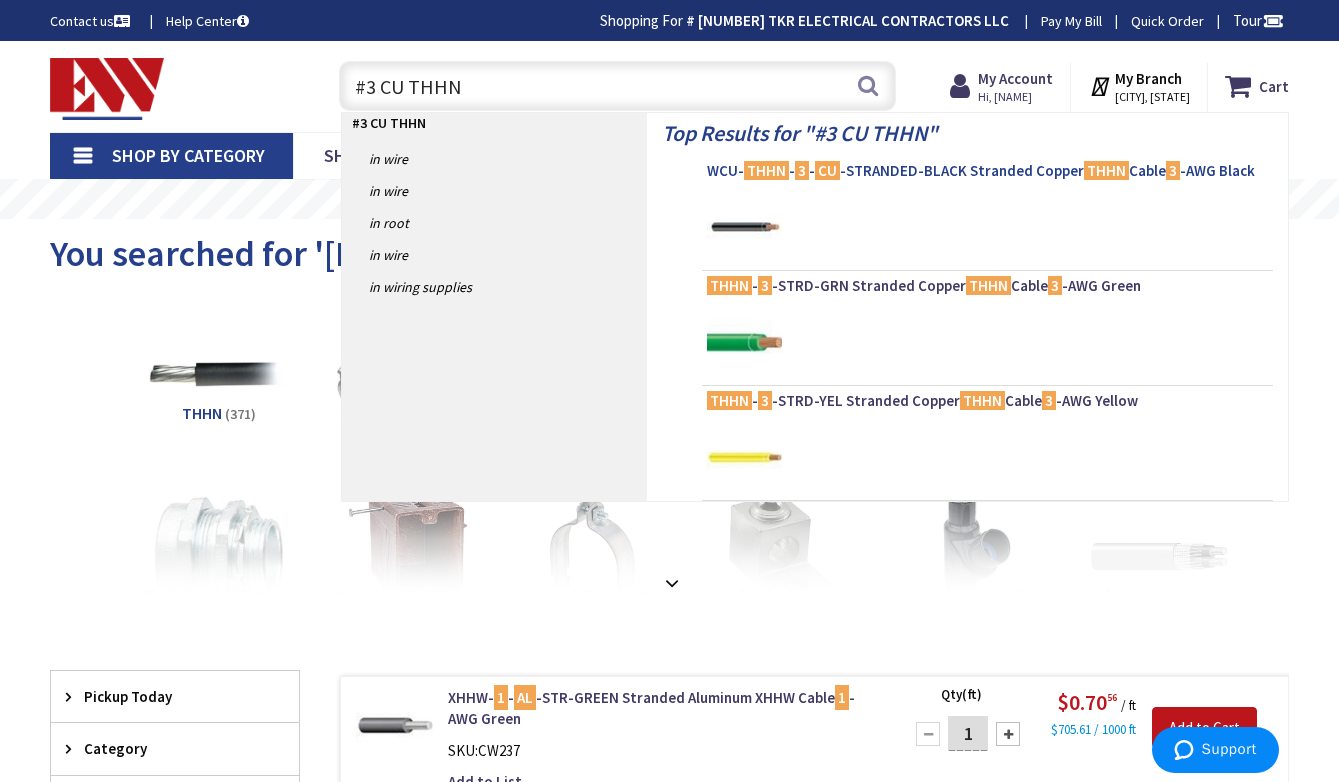 type on "#3 CU THHN" 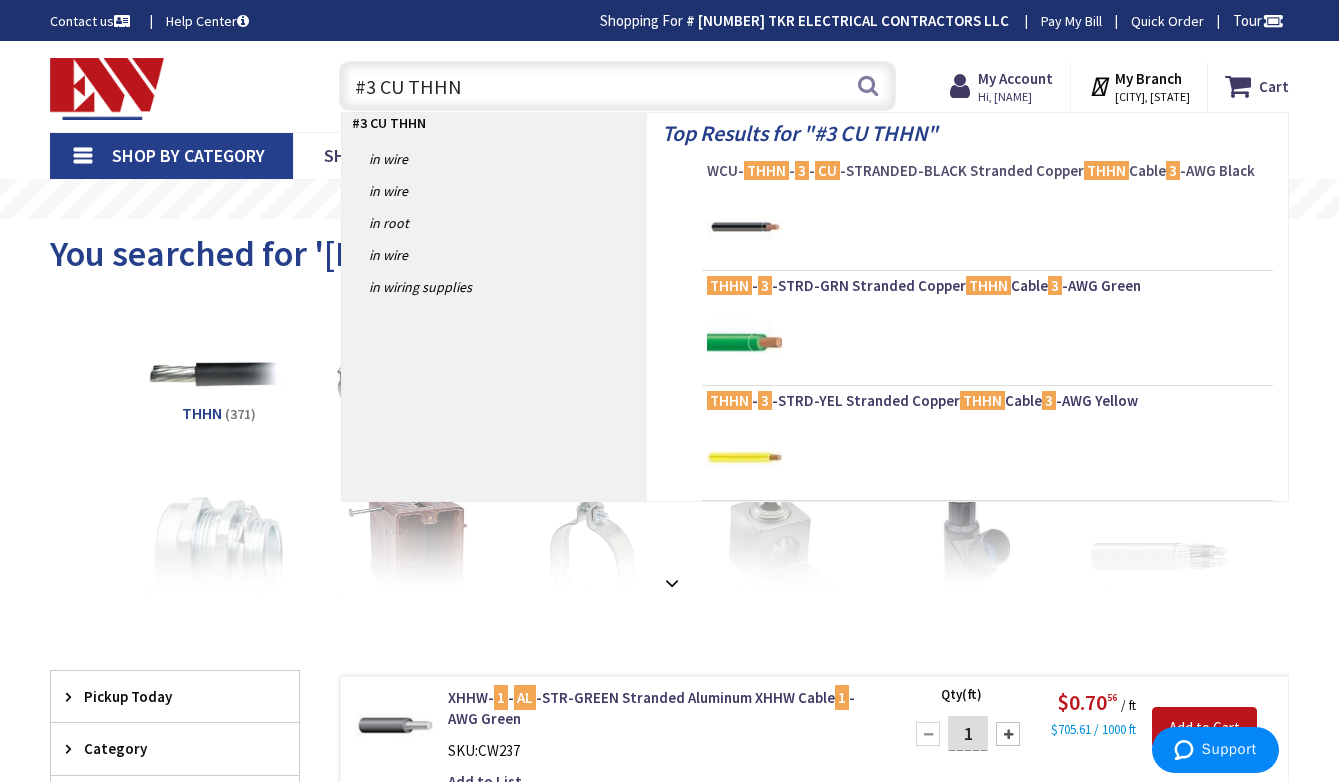 click on "WCU- THHN - 3 - CU -STRANDED-BLACK Stranded Copper  THHN  Cable  3 -AWG Black" at bounding box center (987, 171) 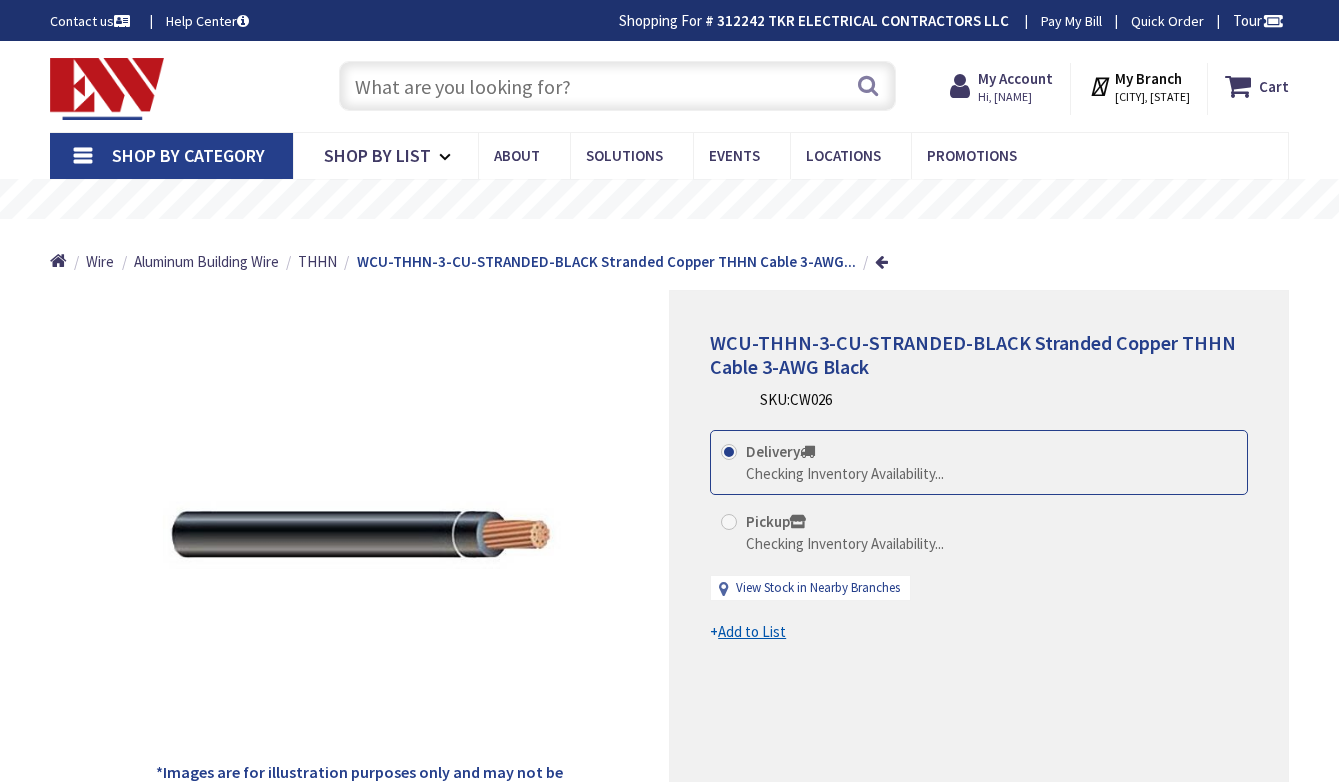 scroll, scrollTop: 0, scrollLeft: 0, axis: both 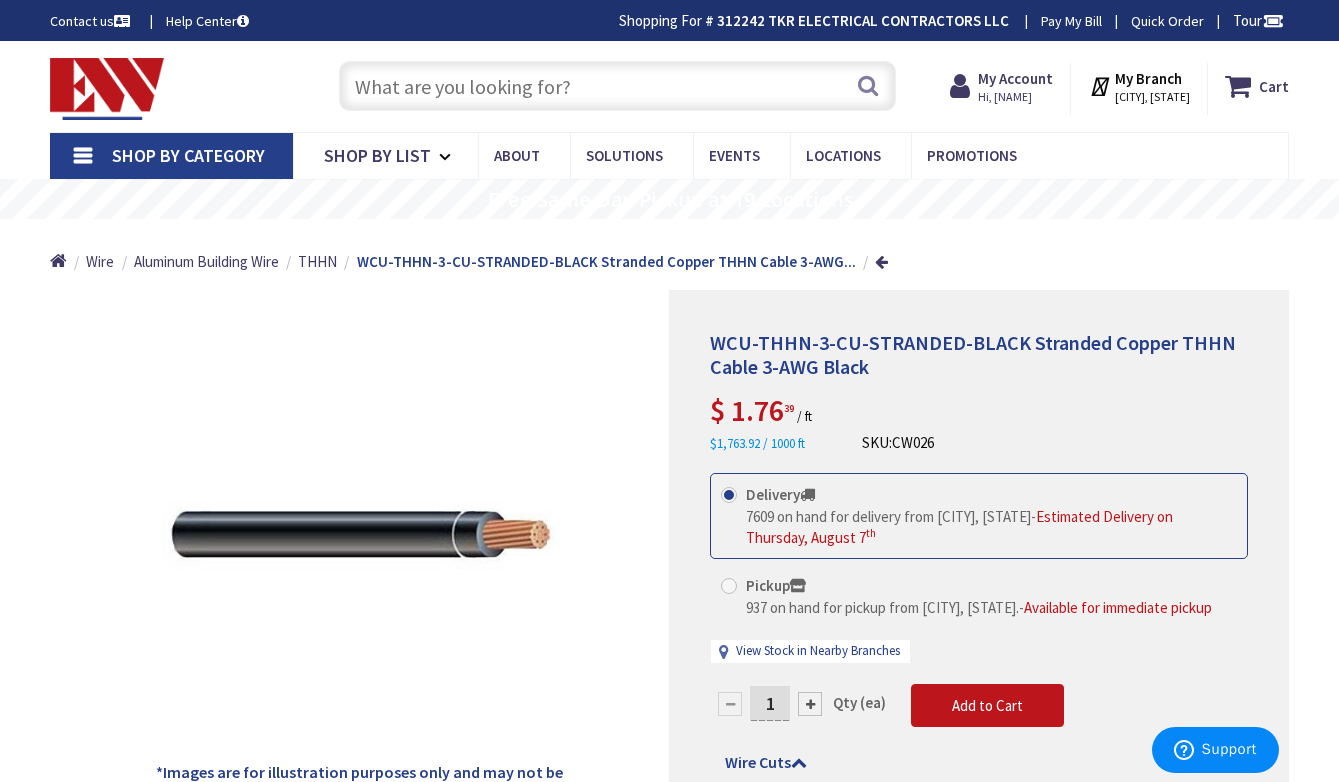 click at bounding box center (617, 86) 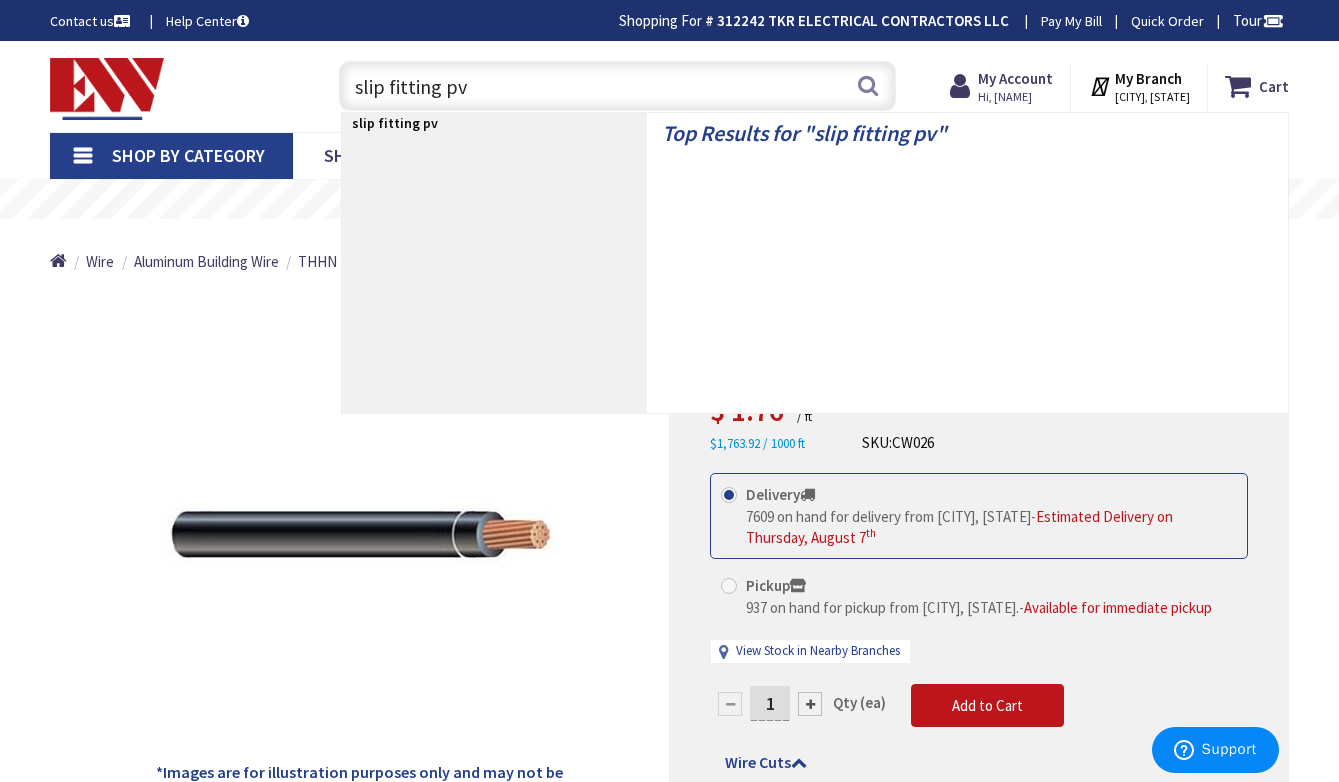 type on "slip fitting pvc" 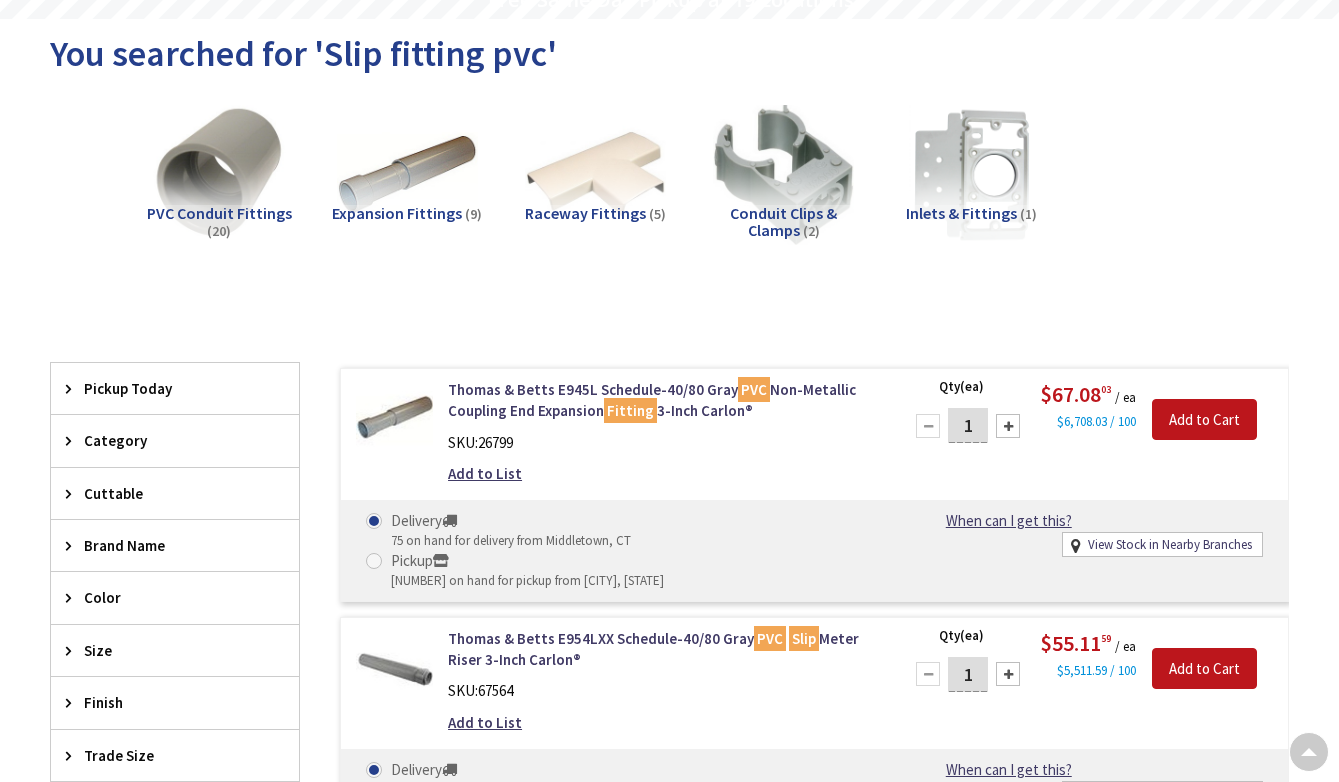 scroll, scrollTop: 428, scrollLeft: 0, axis: vertical 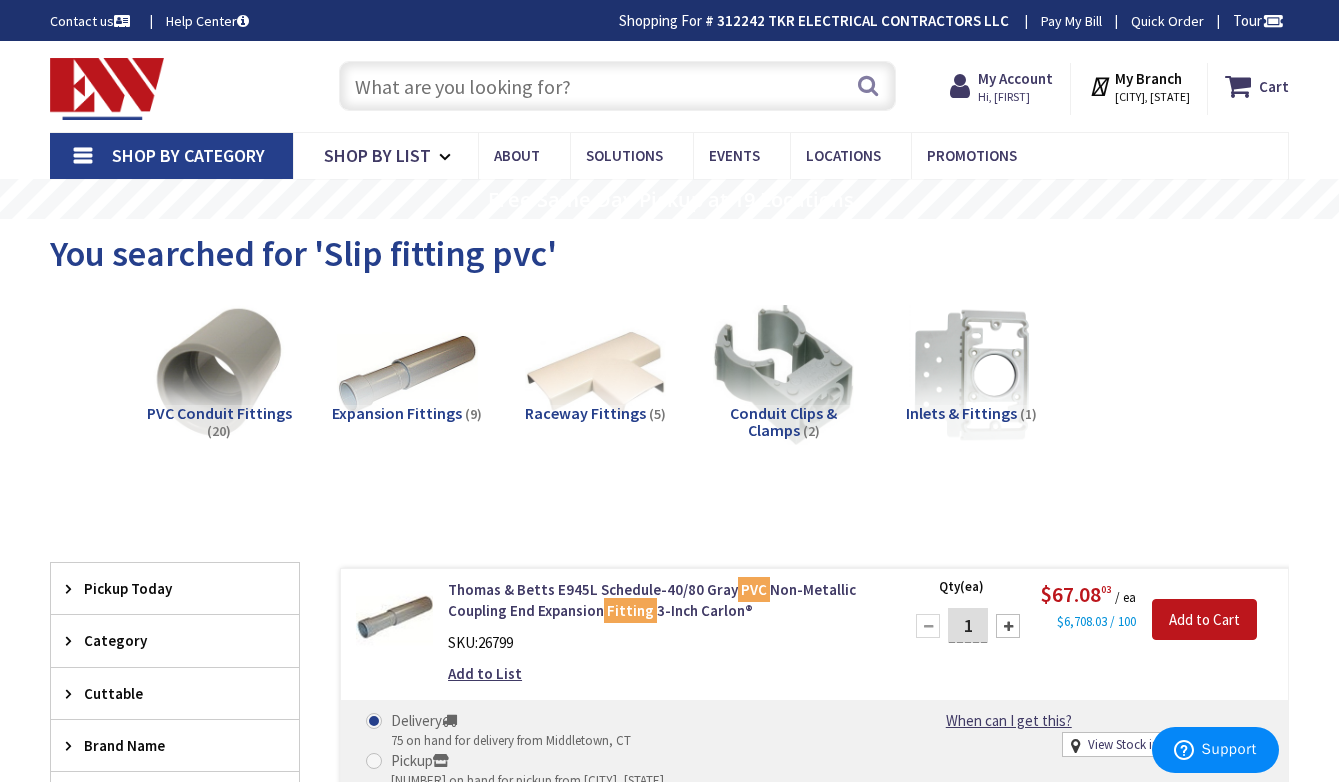 click at bounding box center (617, 86) 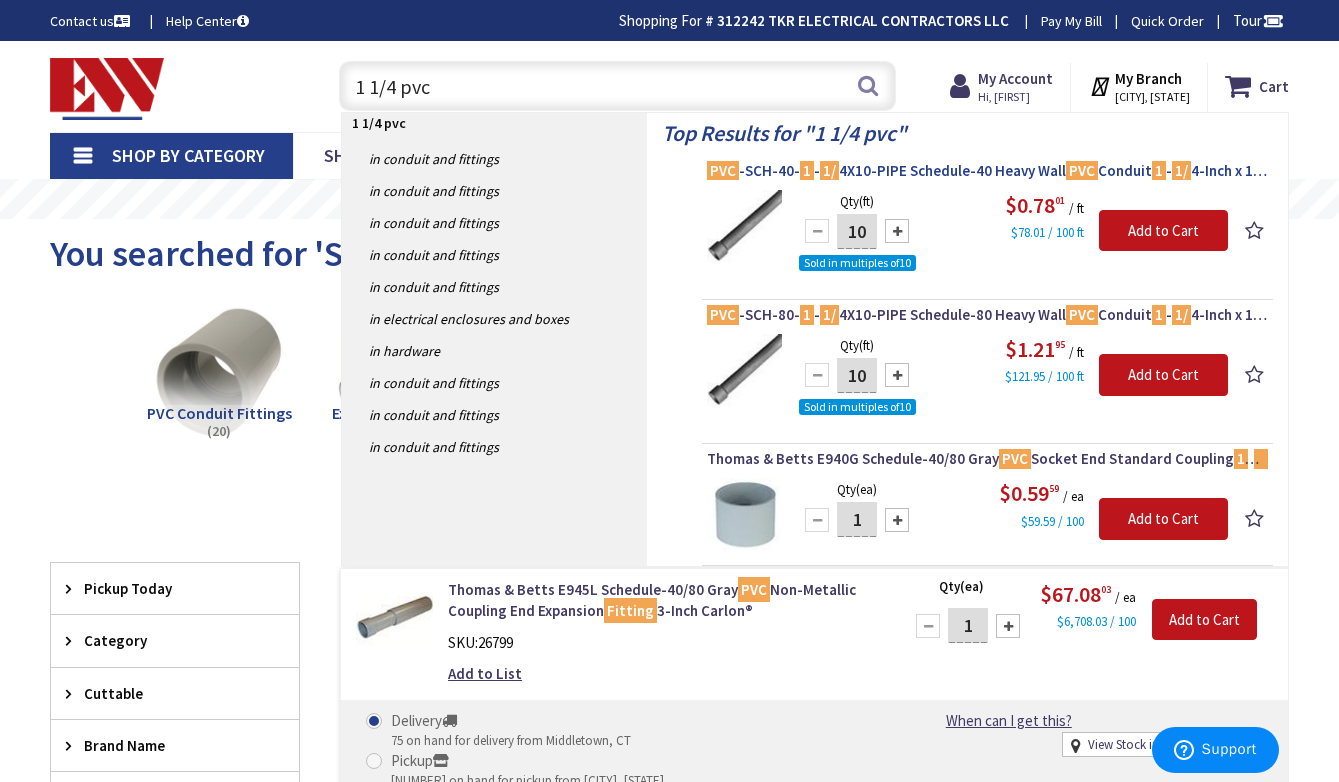type on "1 1/4 pvc" 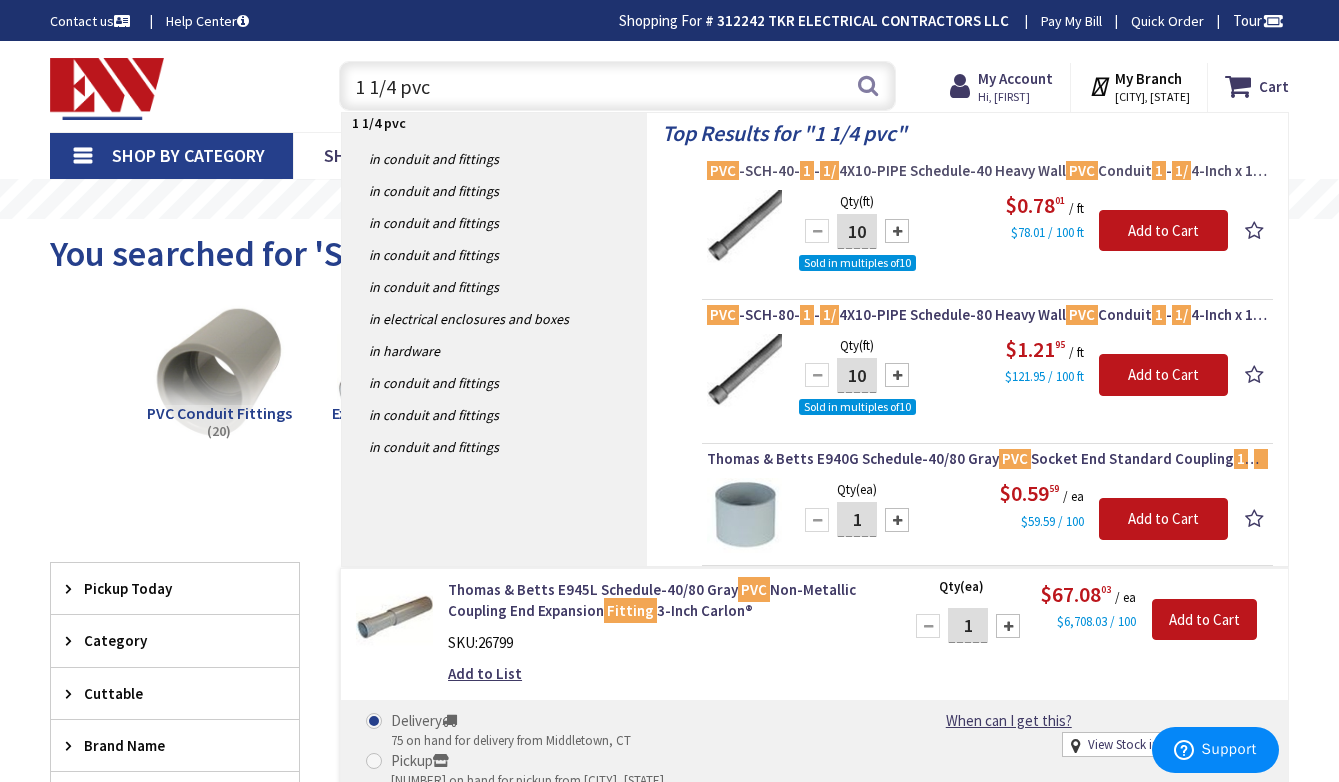 click on "PVC -SCH-40- 1 - 1/ 4X10-PIPE Schedule-40 Heavy Wall  PVC  Conduit  1 - 1/ 4-Inch x 10-ft" at bounding box center (987, 171) 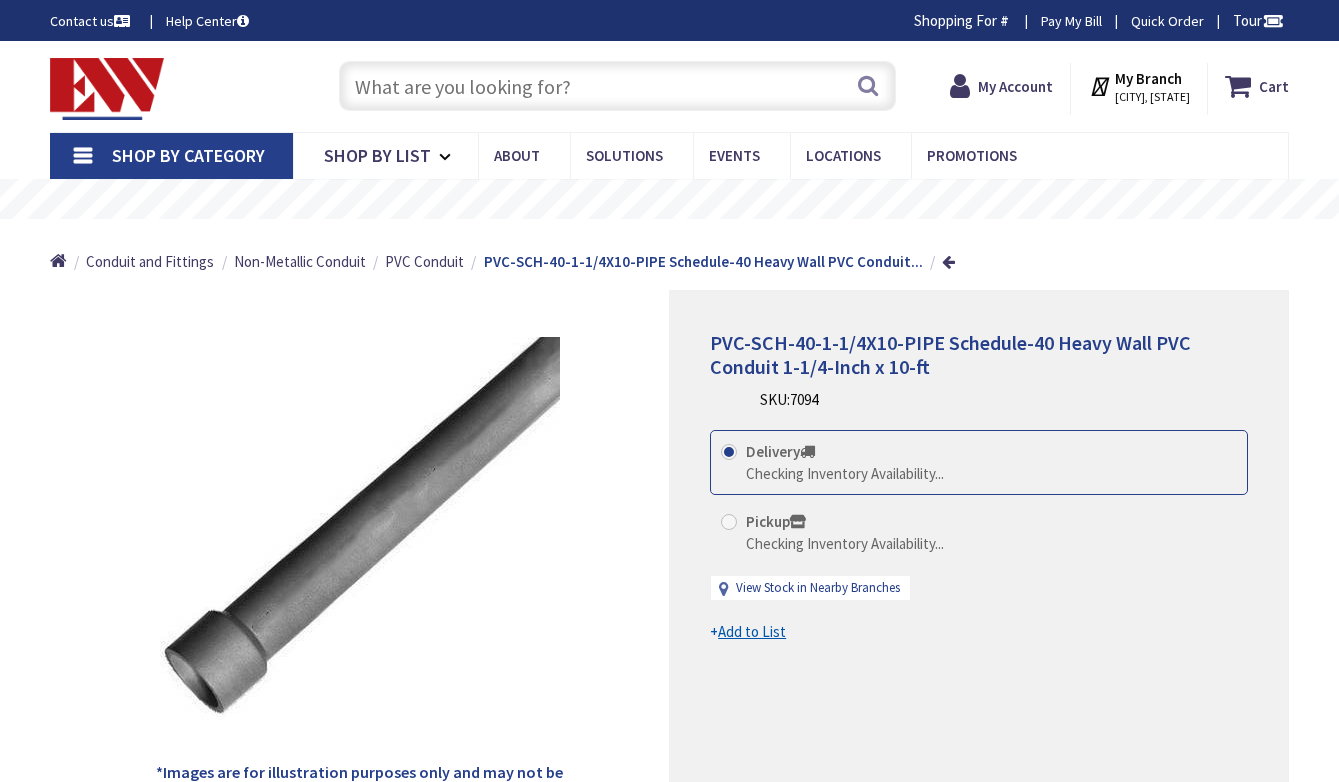 scroll, scrollTop: 0, scrollLeft: 0, axis: both 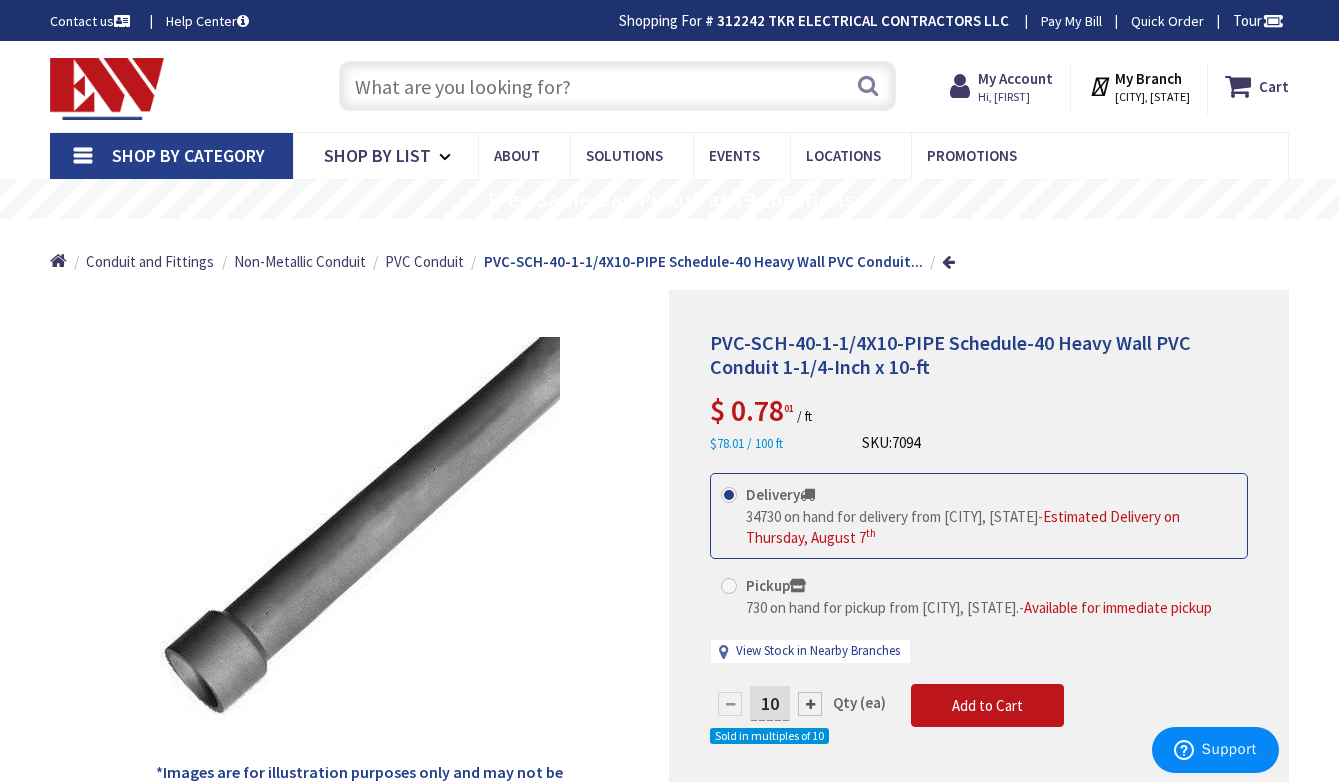 click at bounding box center [617, 86] 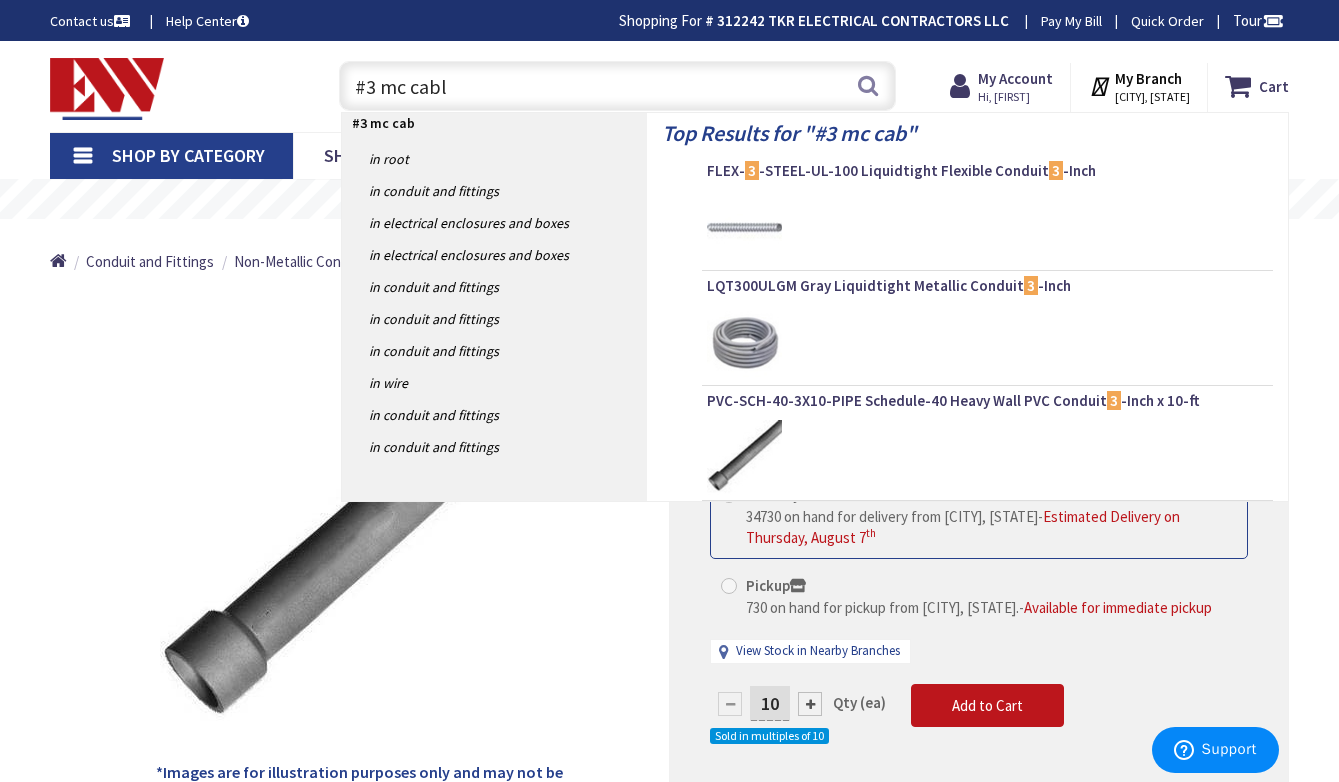 type on "#3 mc cable" 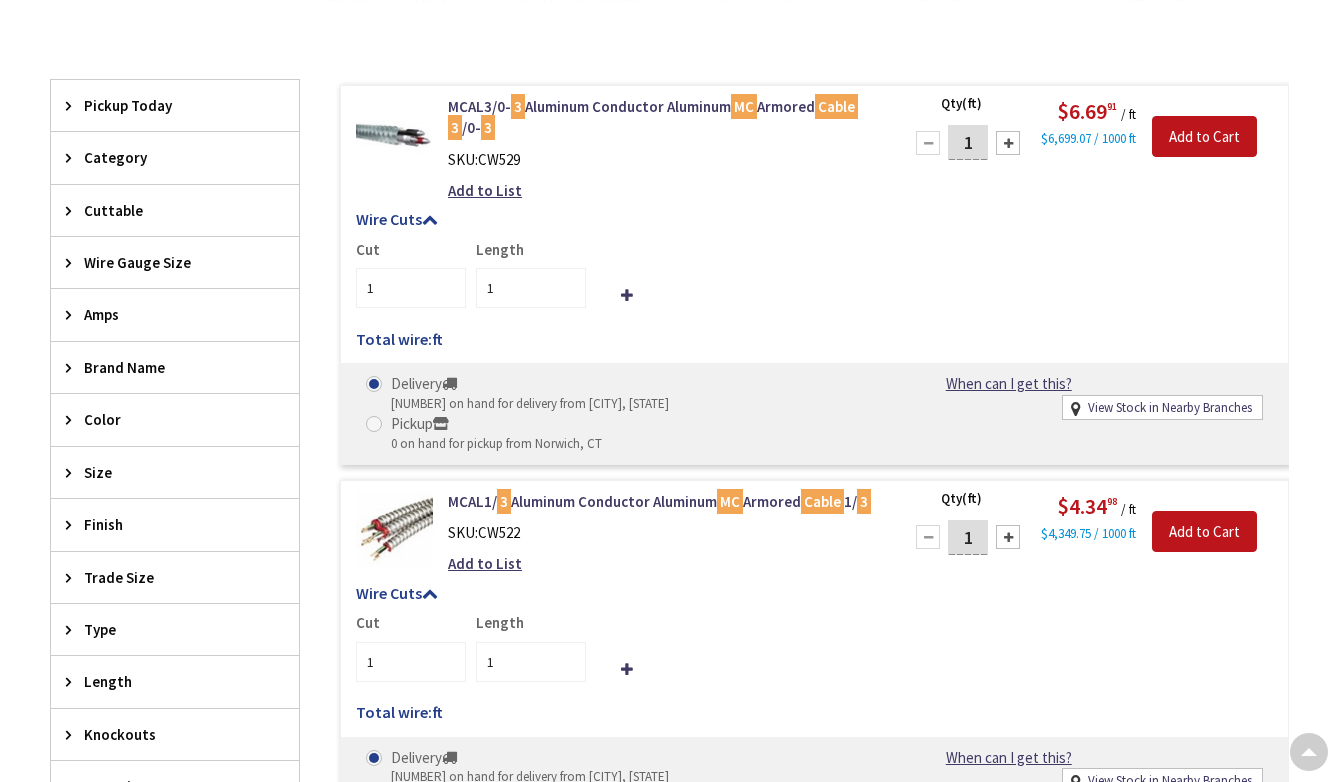 scroll, scrollTop: 600, scrollLeft: 0, axis: vertical 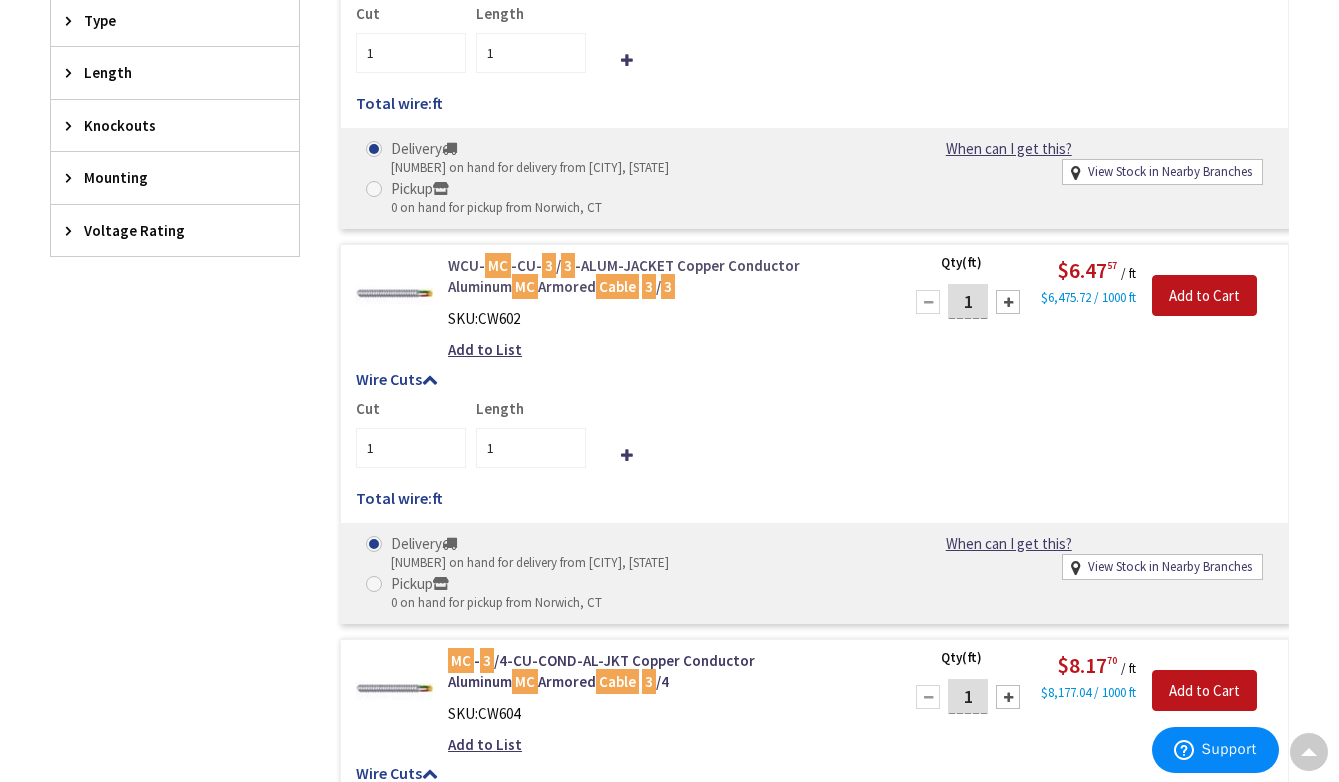click on "3" at bounding box center [649, 286] 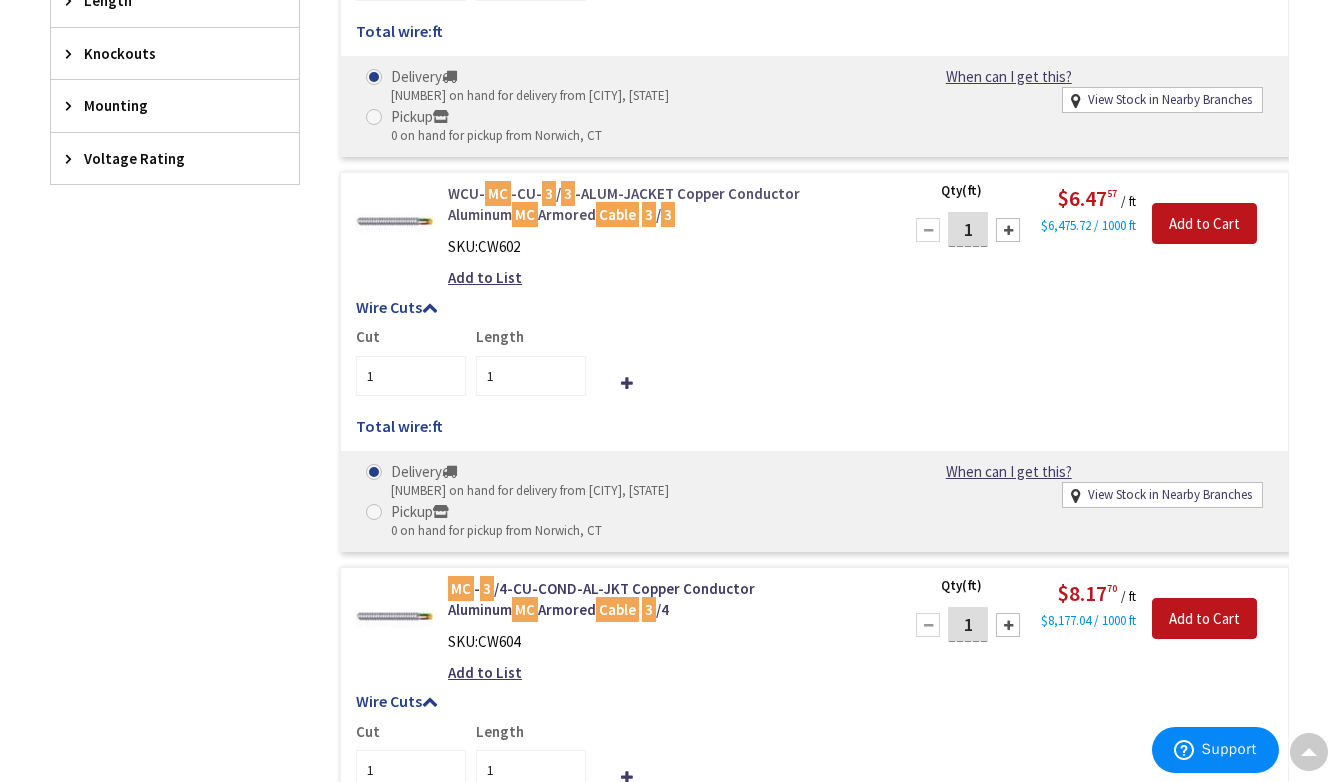 scroll, scrollTop: 1400, scrollLeft: 0, axis: vertical 